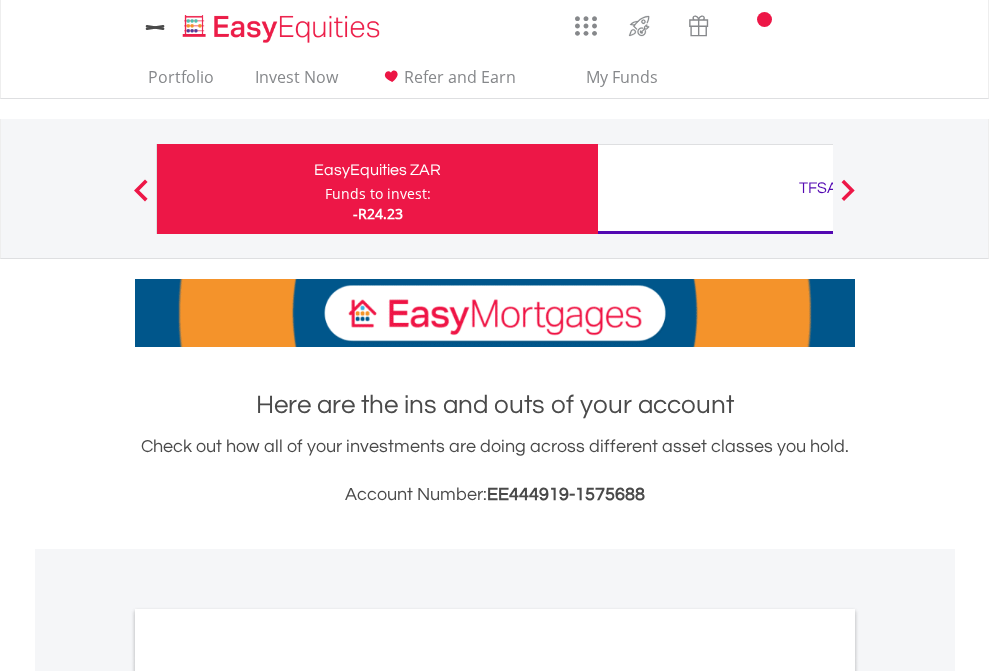 scroll, scrollTop: 0, scrollLeft: 0, axis: both 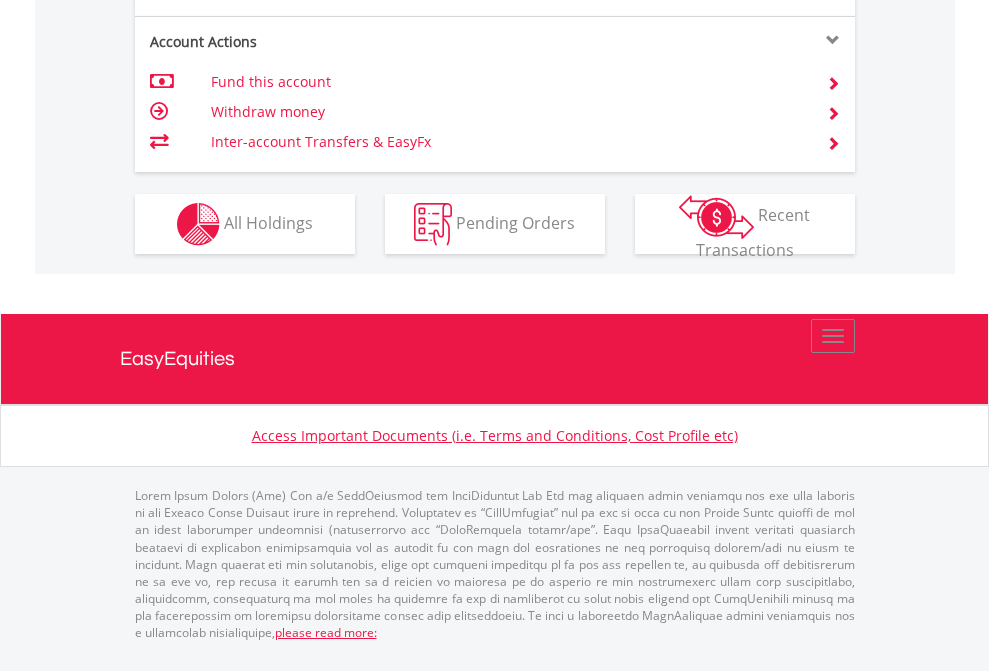 click on "Investment types" at bounding box center (706, -337) 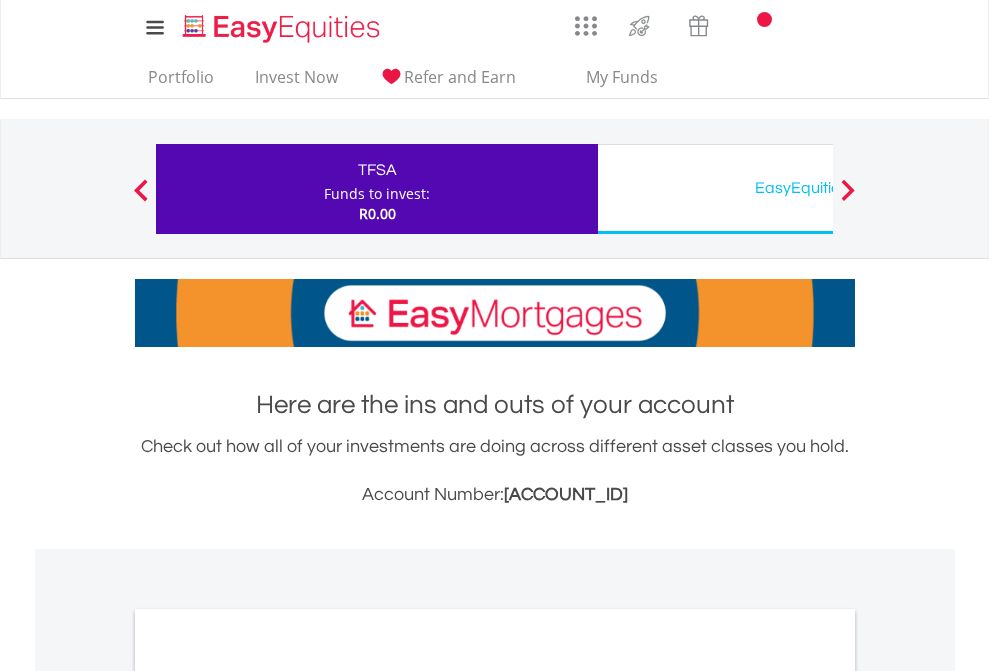 scroll, scrollTop: 0, scrollLeft: 0, axis: both 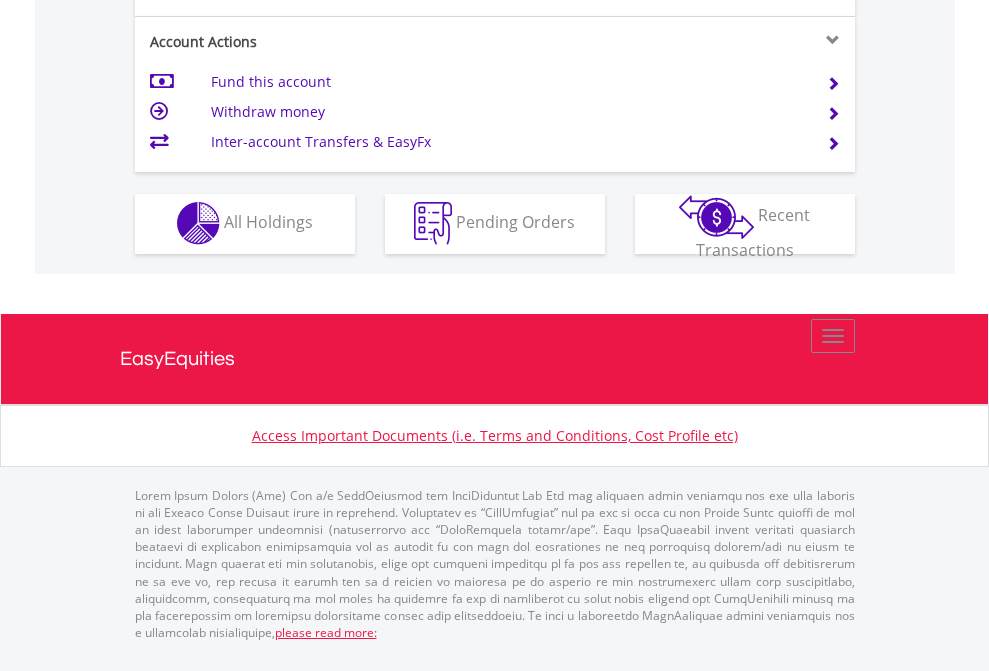 click on "Investment types" at bounding box center [706, -353] 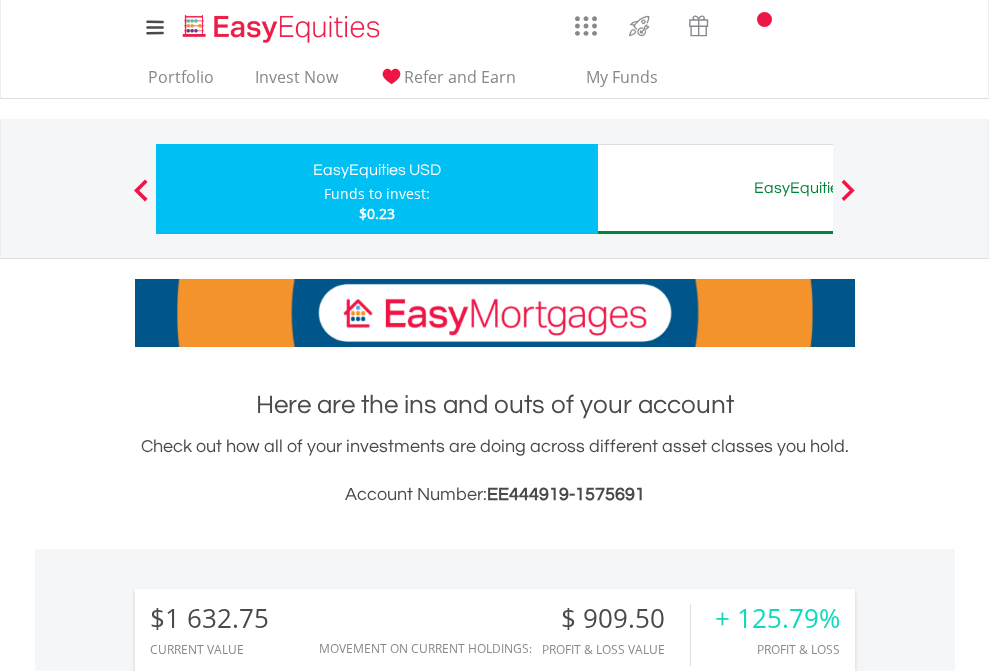 scroll, scrollTop: 0, scrollLeft: 0, axis: both 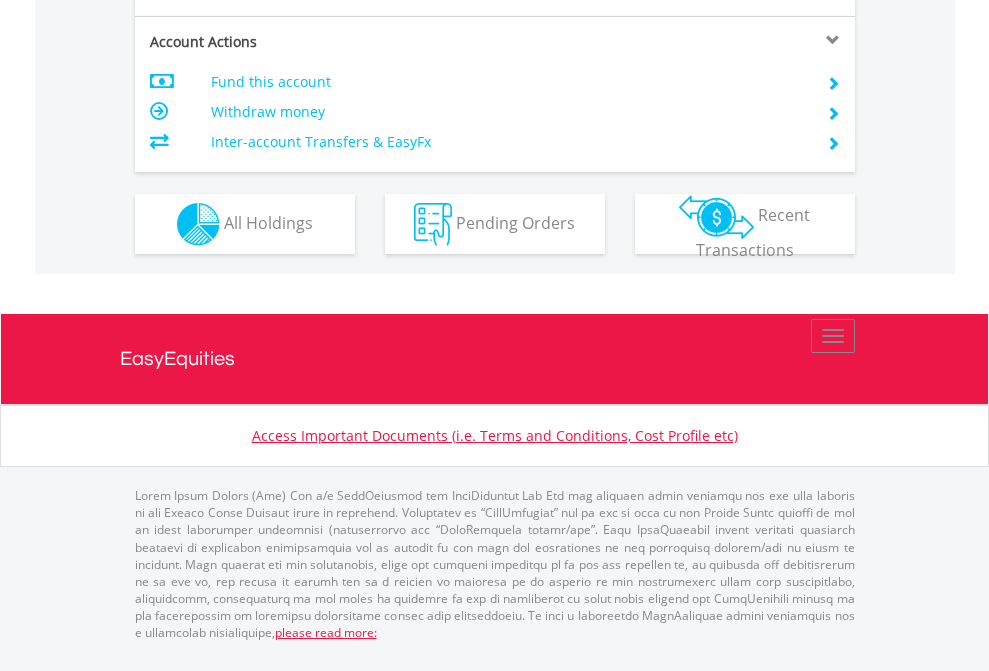 click on "Investment types" at bounding box center [706, -337] 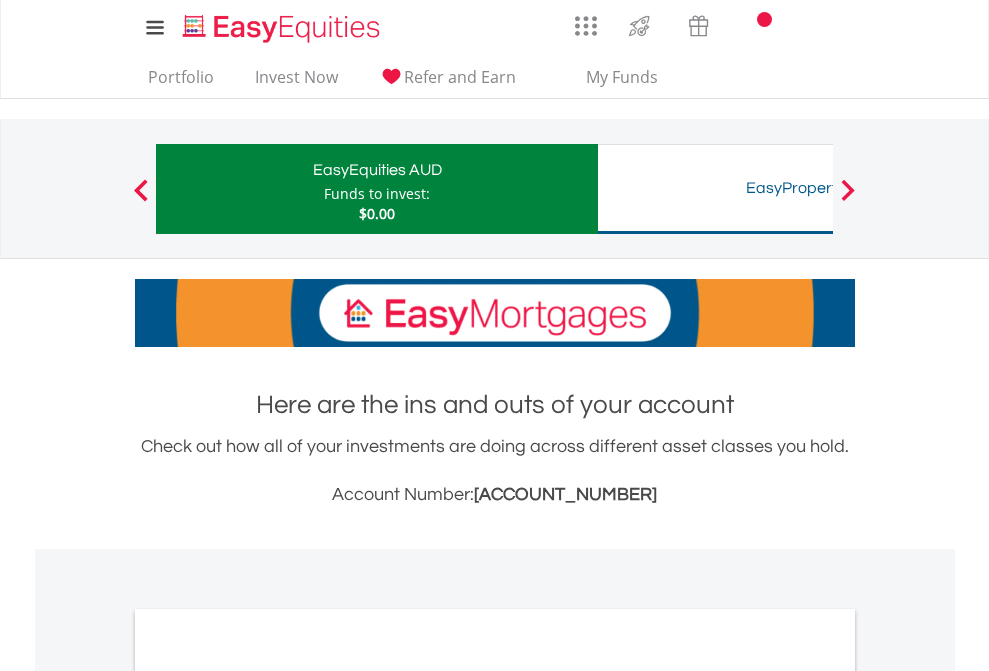 scroll, scrollTop: 0, scrollLeft: 0, axis: both 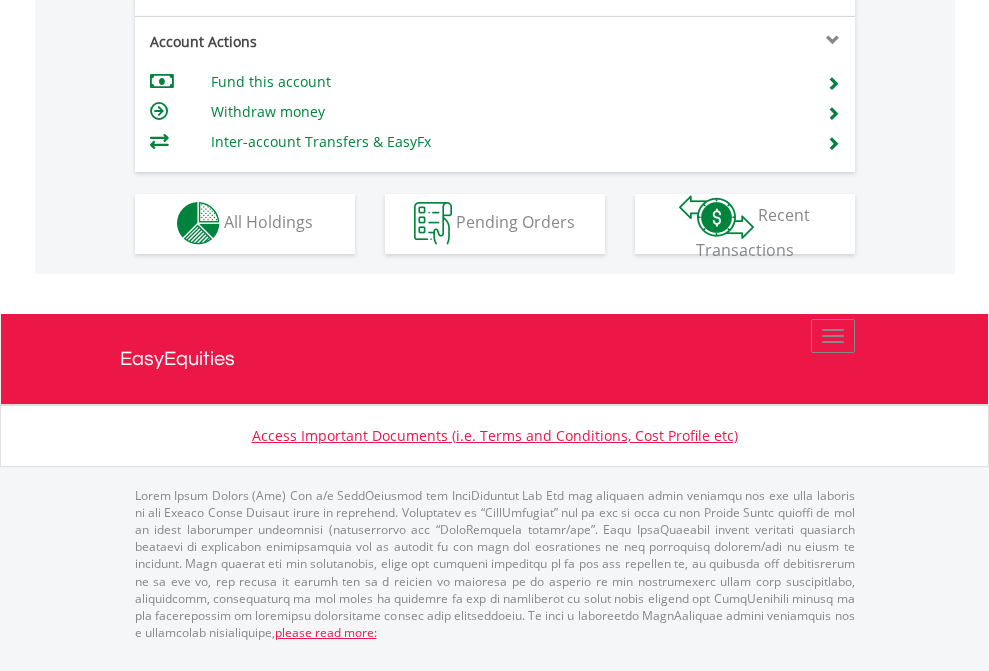 click on "Investment types" at bounding box center [706, -353] 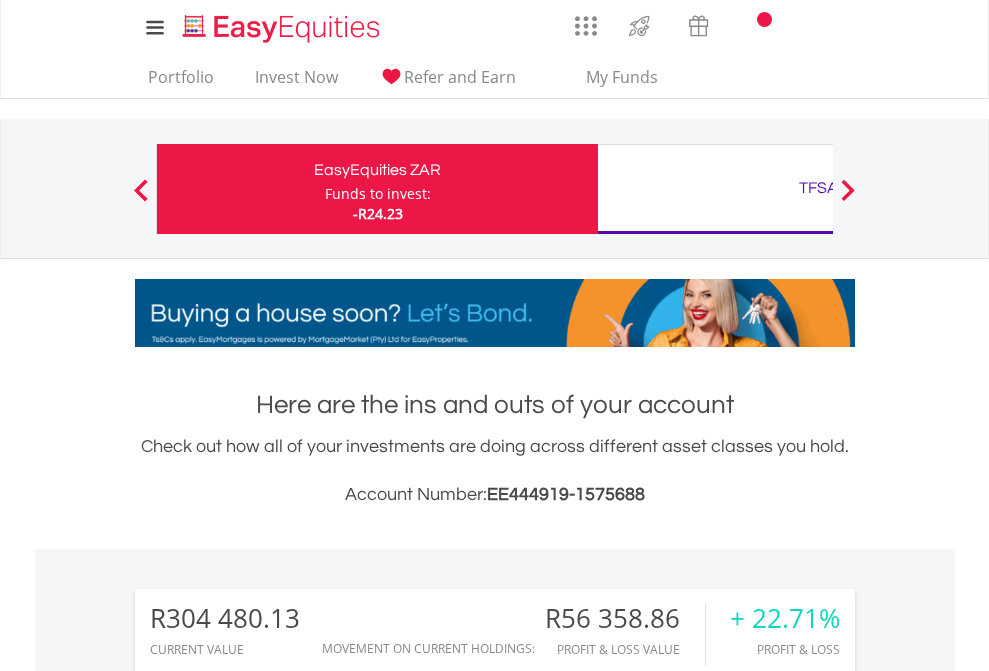 scroll, scrollTop: 1613, scrollLeft: 0, axis: vertical 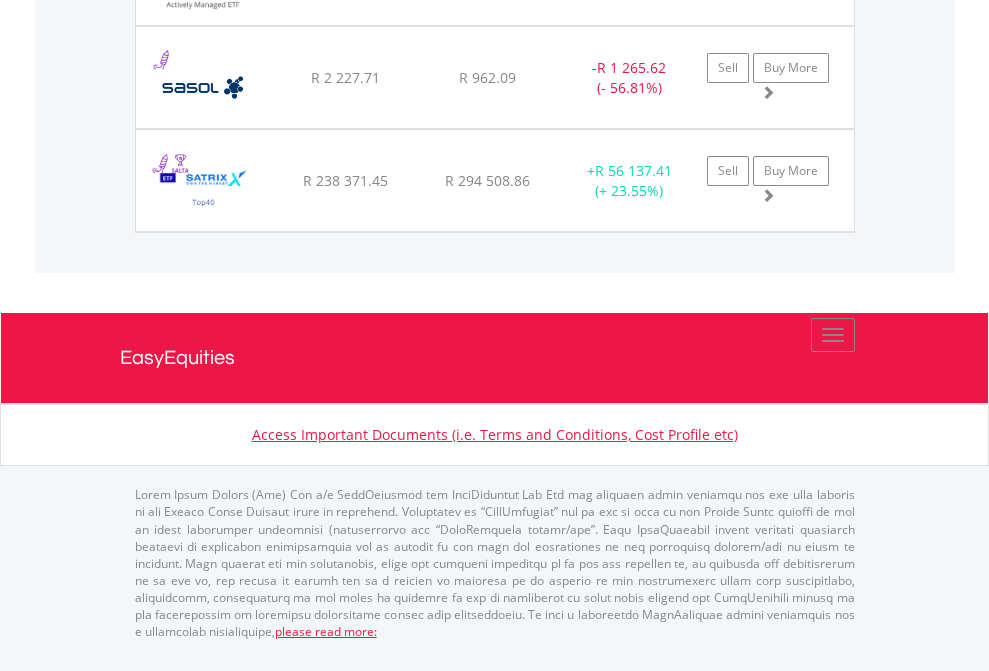 click on "TFSA" at bounding box center (818, -1768) 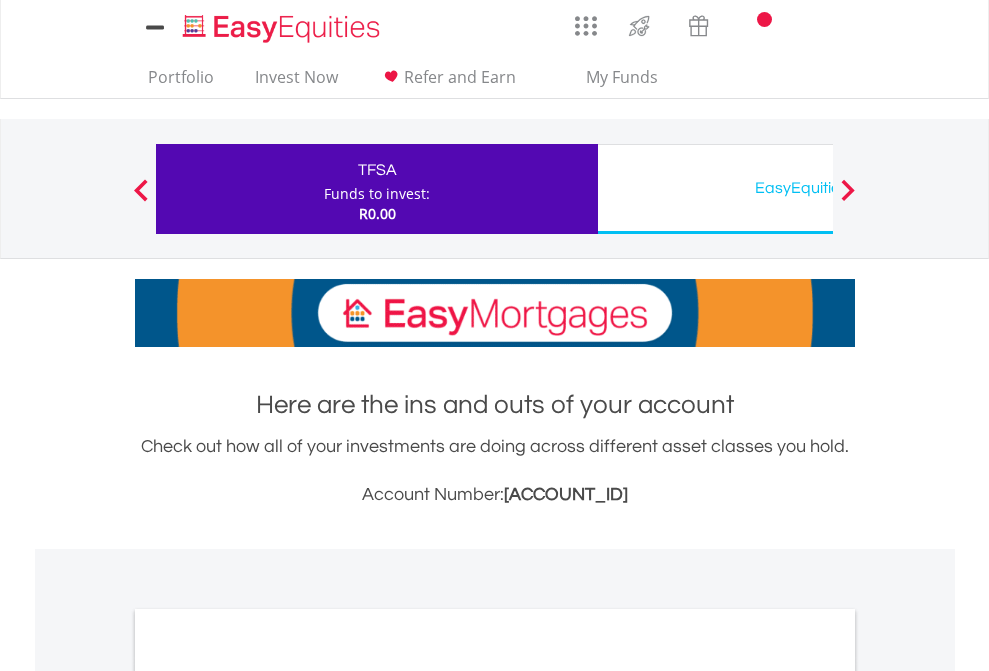 scroll, scrollTop: 0, scrollLeft: 0, axis: both 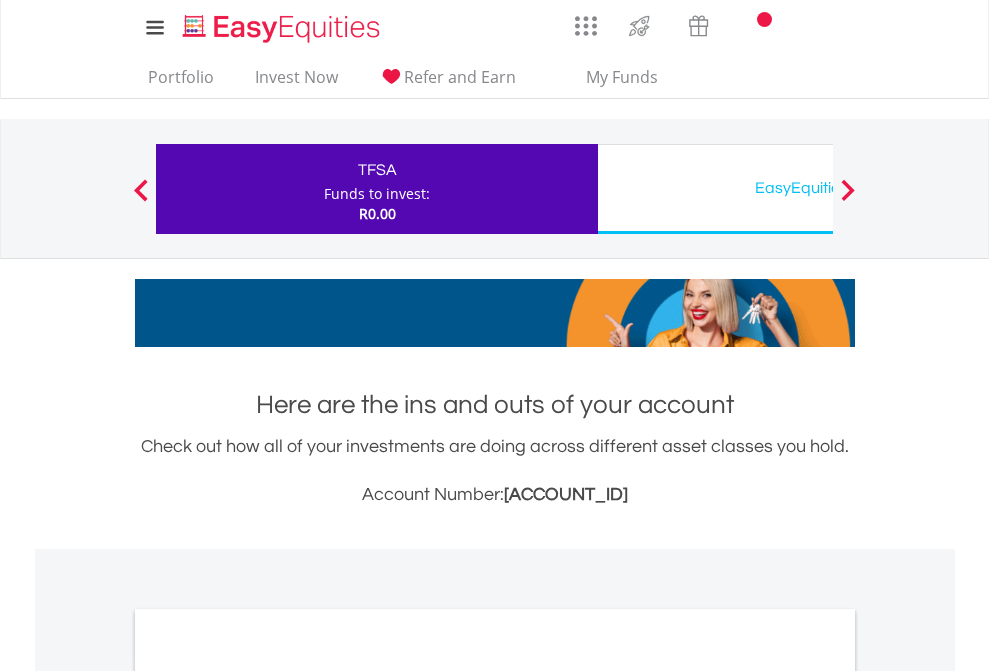 click on "All Holdings" at bounding box center [268, 1096] 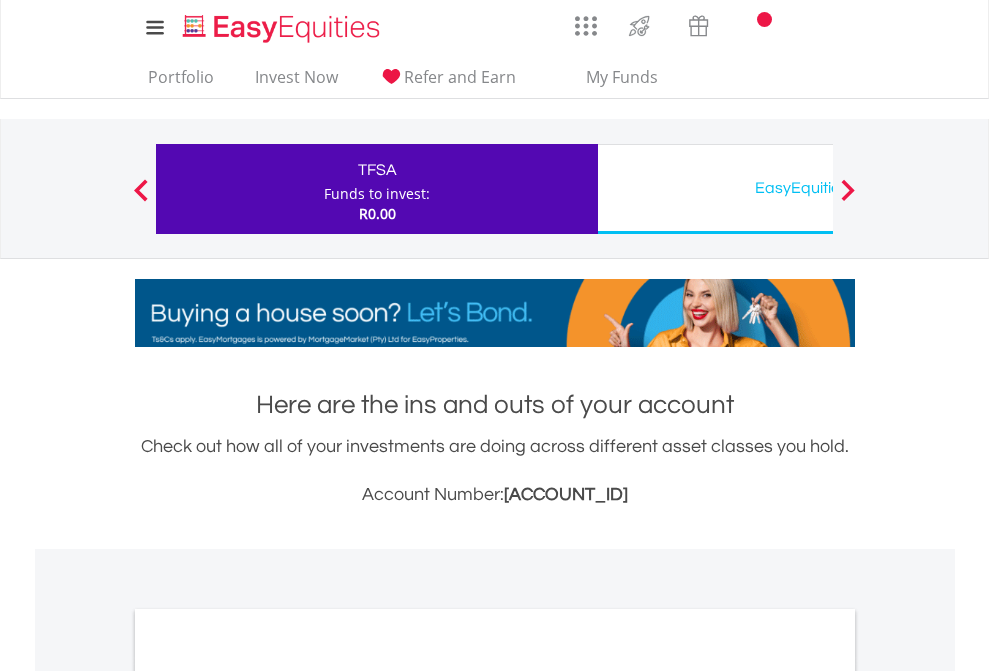 scroll, scrollTop: 1202, scrollLeft: 0, axis: vertical 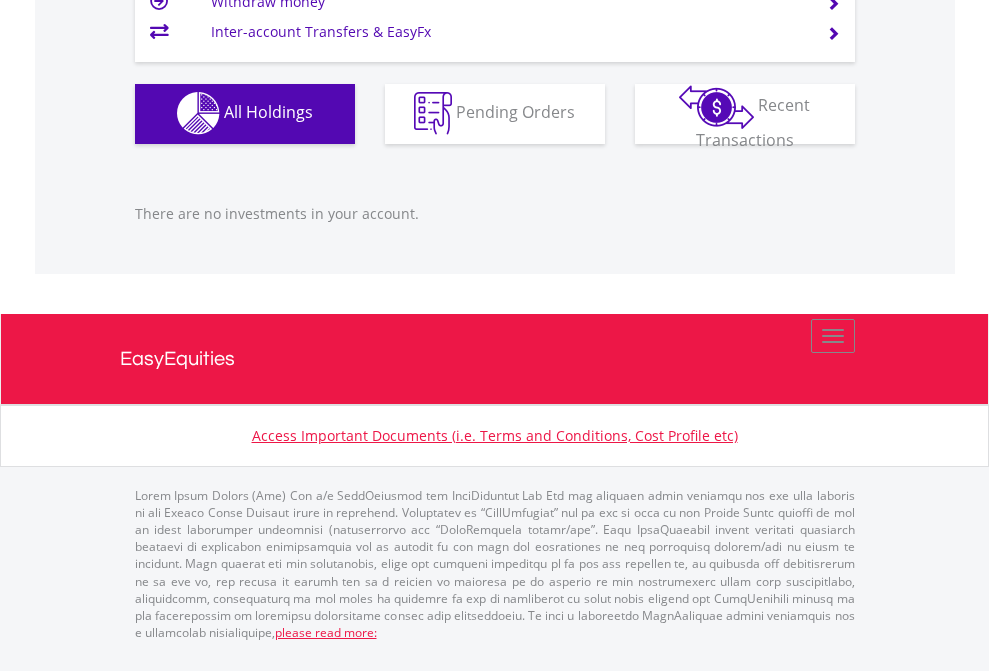 click on "EasyEquities USD" at bounding box center (818, -1142) 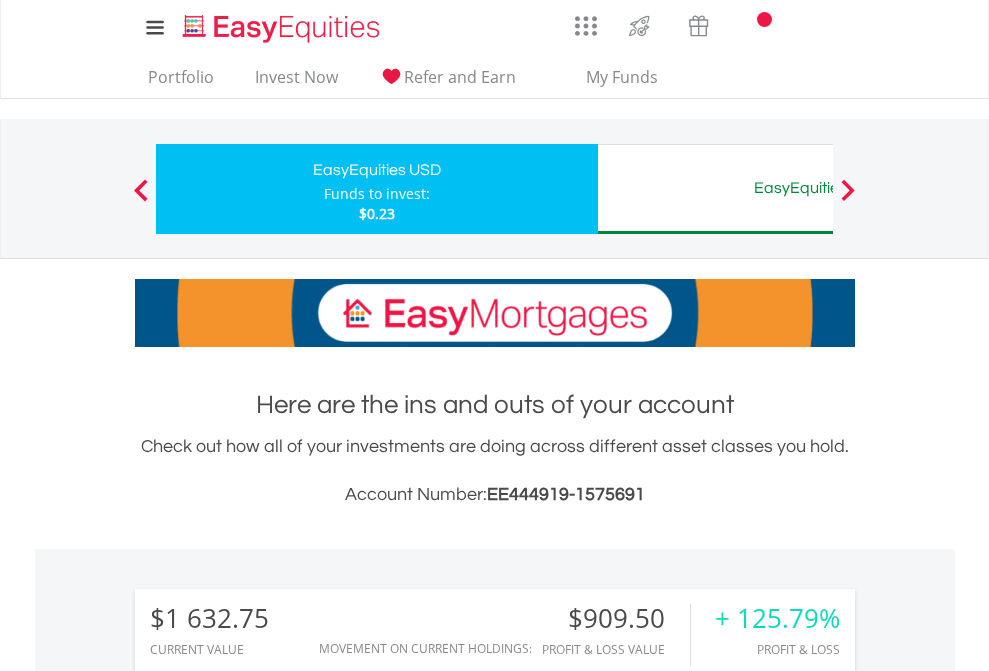 scroll, scrollTop: 1493, scrollLeft: 0, axis: vertical 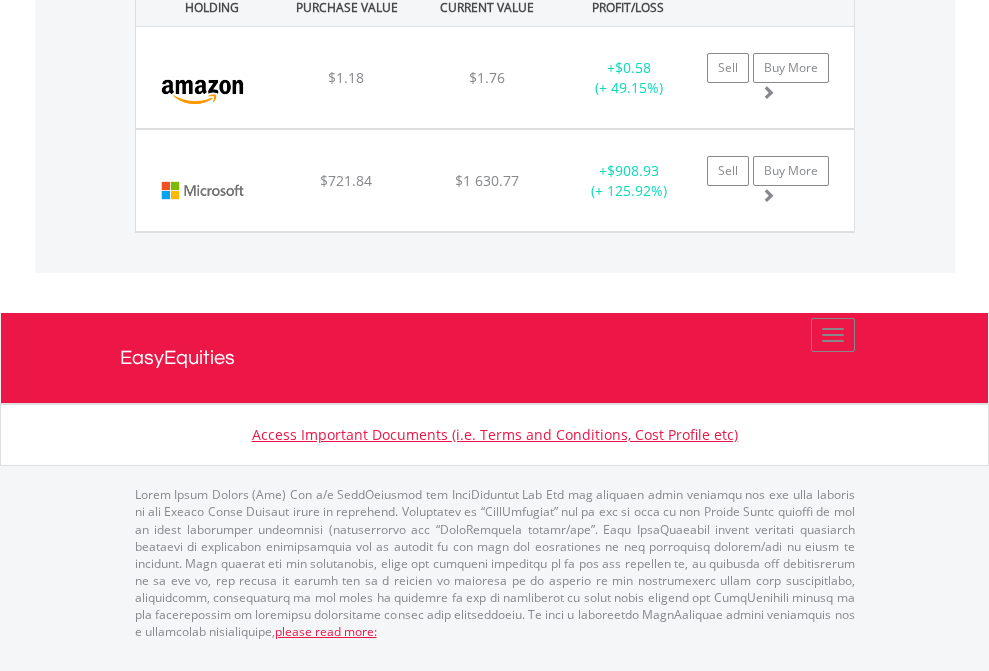 click on "EasyEquities AUD" at bounding box center [818, -1442] 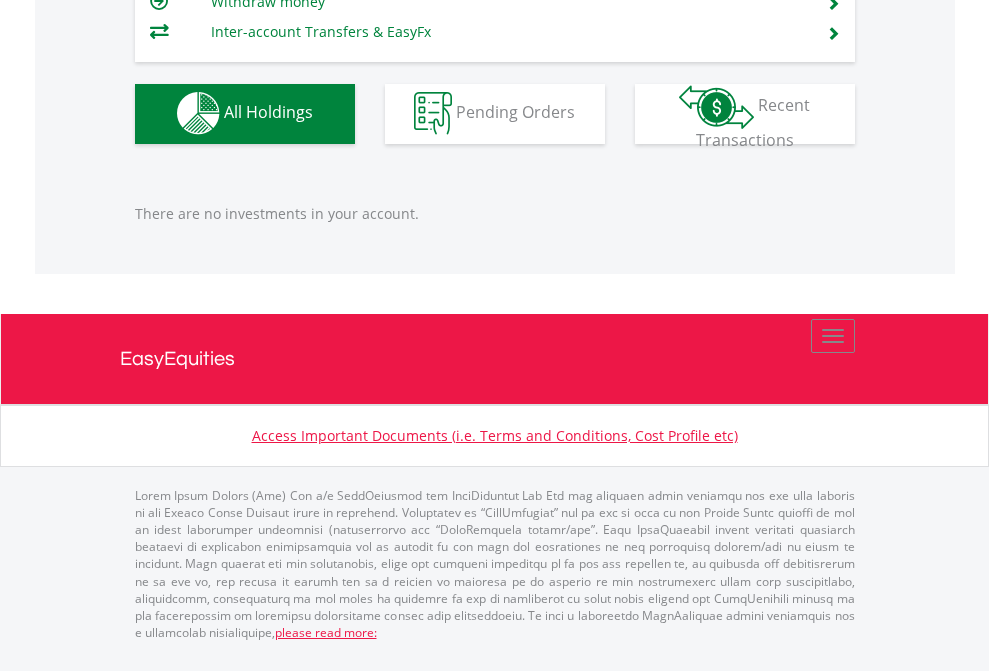 scroll, scrollTop: 1980, scrollLeft: 0, axis: vertical 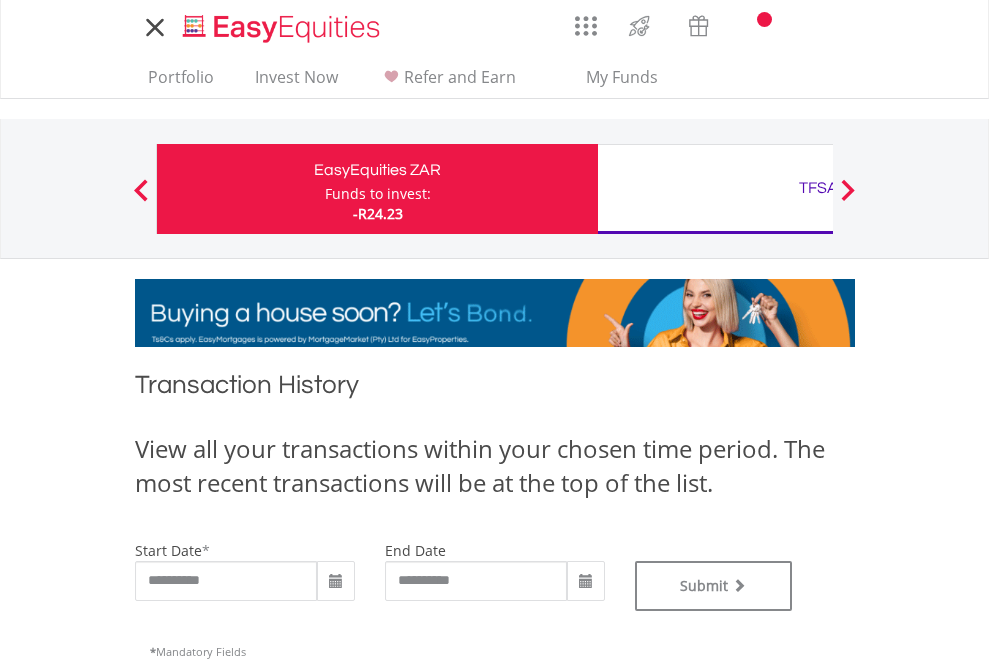 type on "**********" 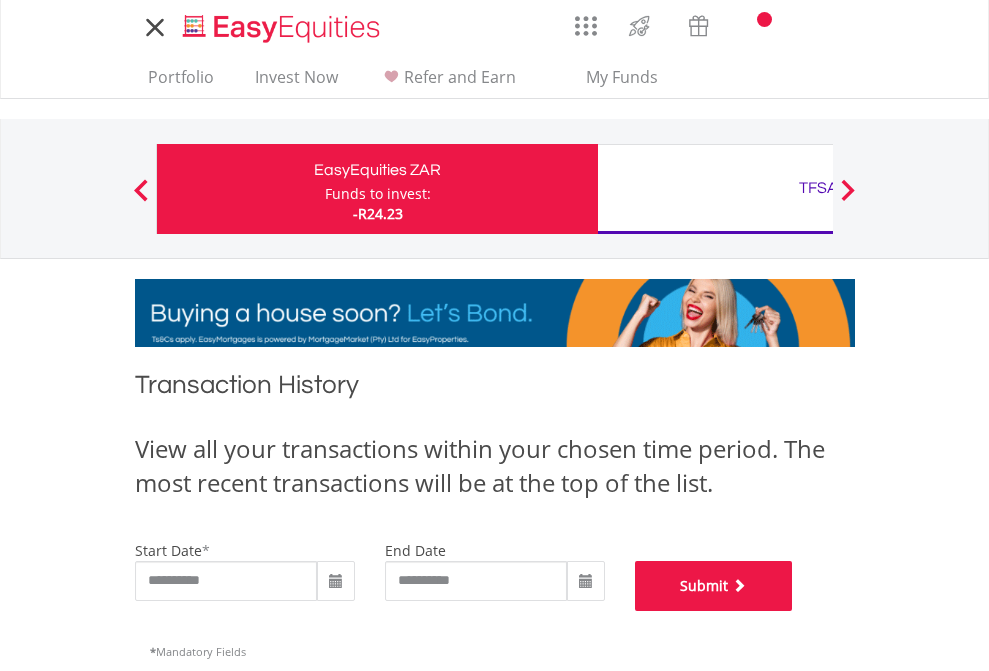 click on "Submit" at bounding box center [714, 586] 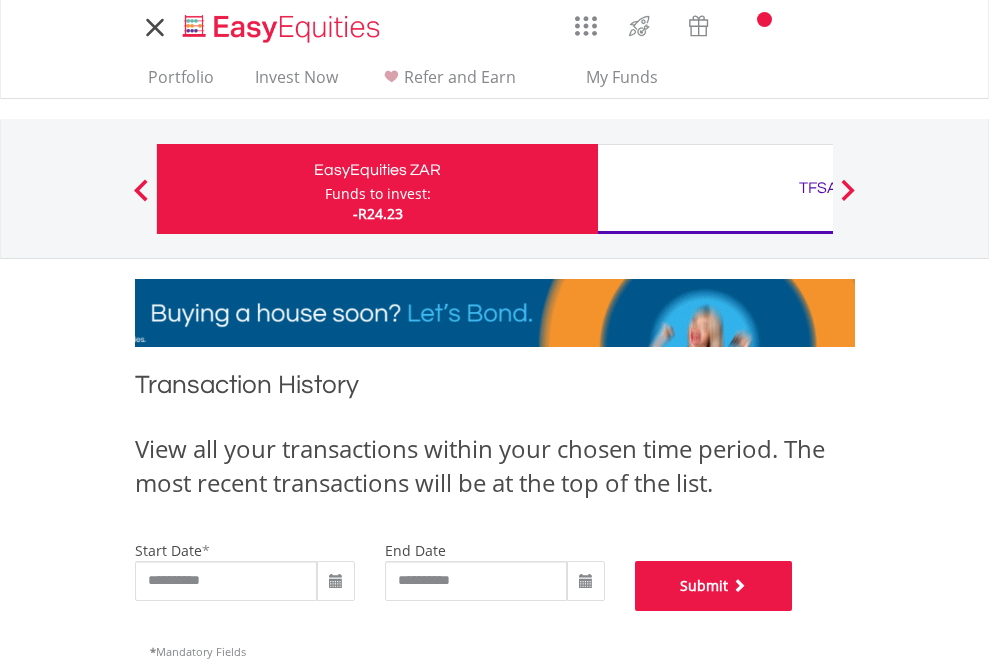 scroll, scrollTop: 811, scrollLeft: 0, axis: vertical 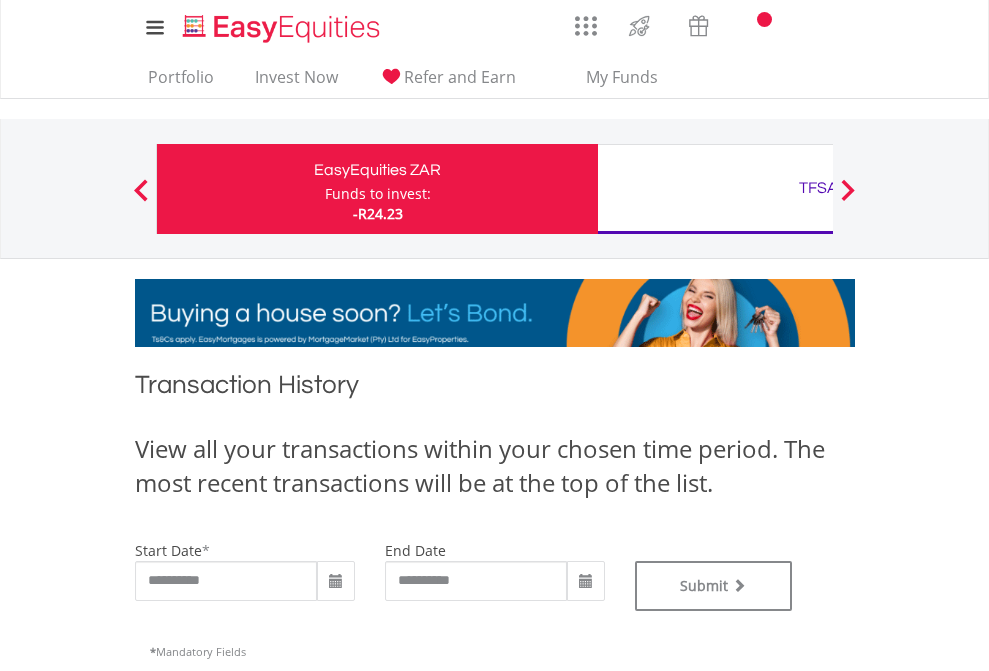 click on "TFSA" at bounding box center (818, 188) 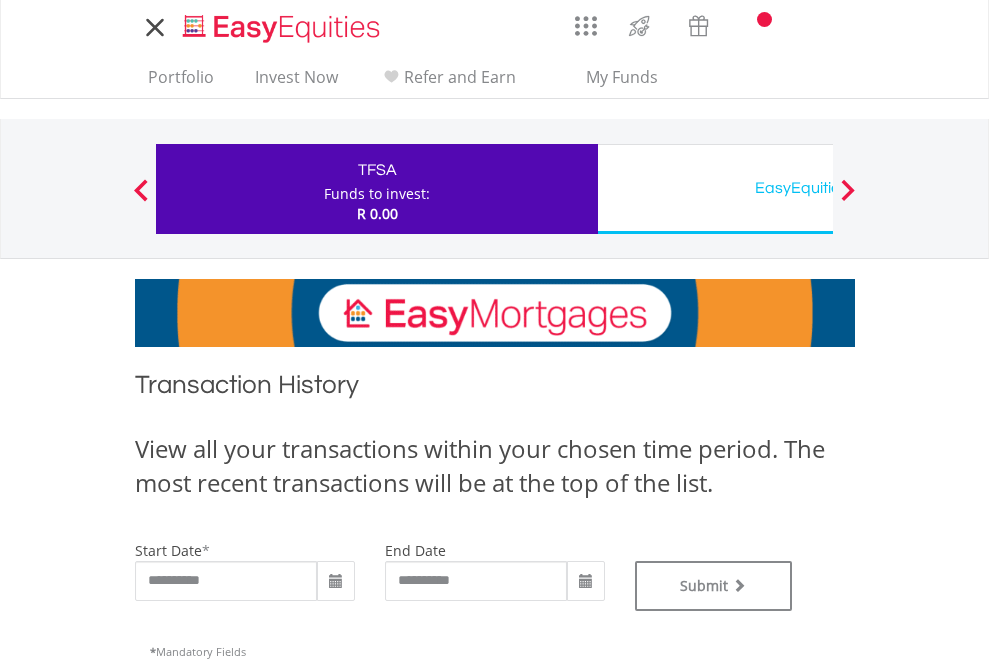scroll, scrollTop: 0, scrollLeft: 0, axis: both 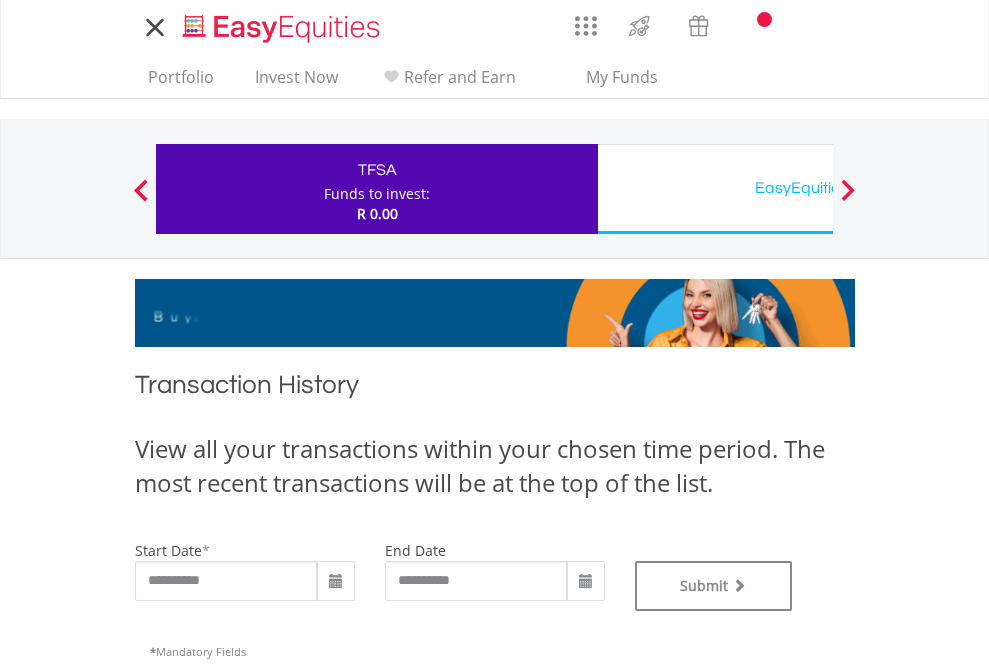 type on "**********" 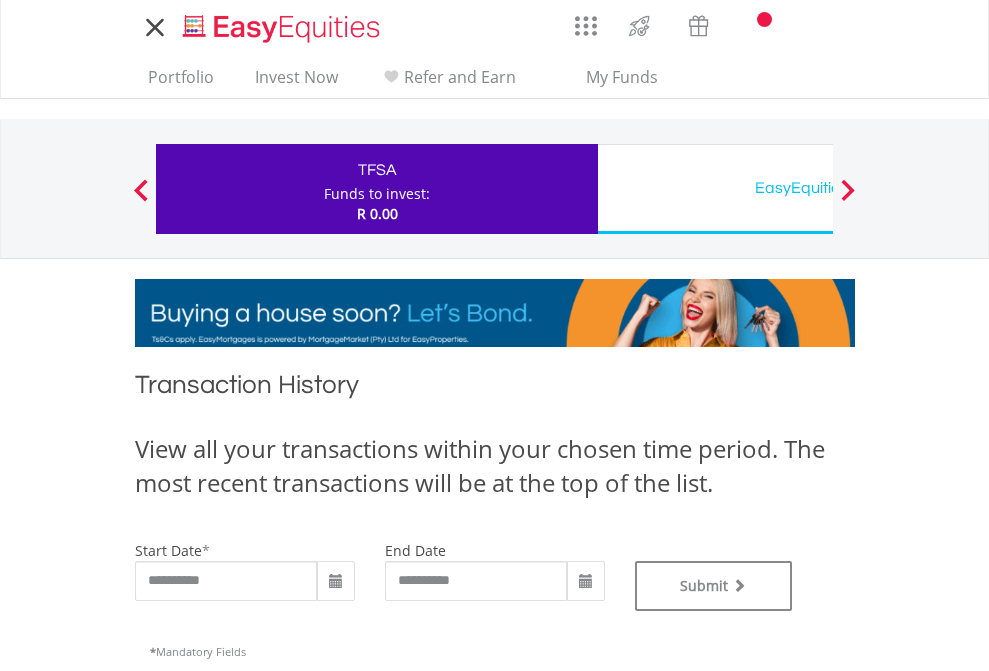 type on "**********" 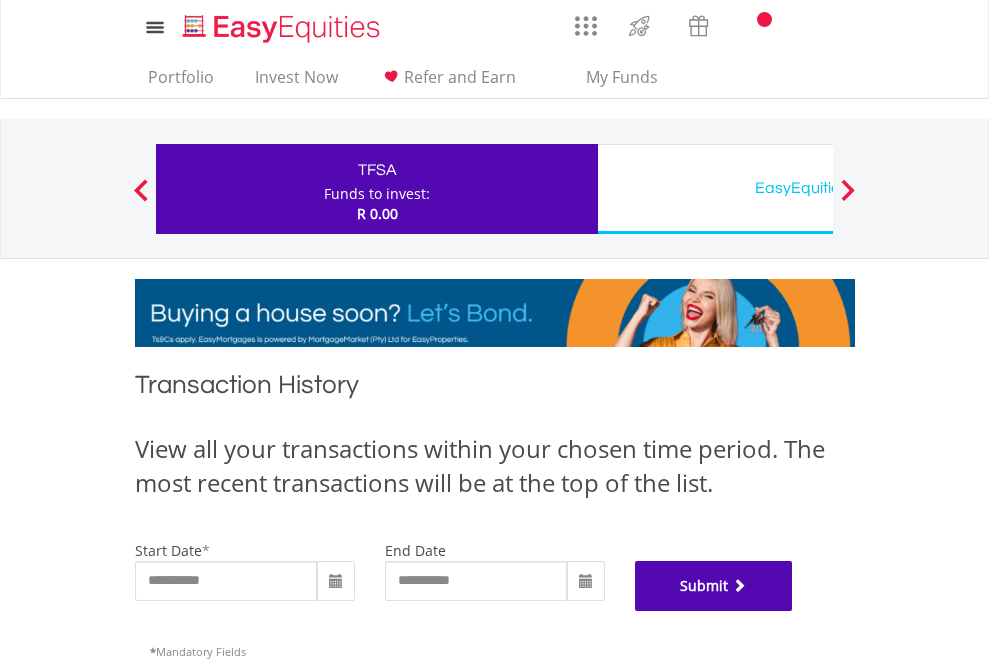 click on "Submit" at bounding box center (714, 586) 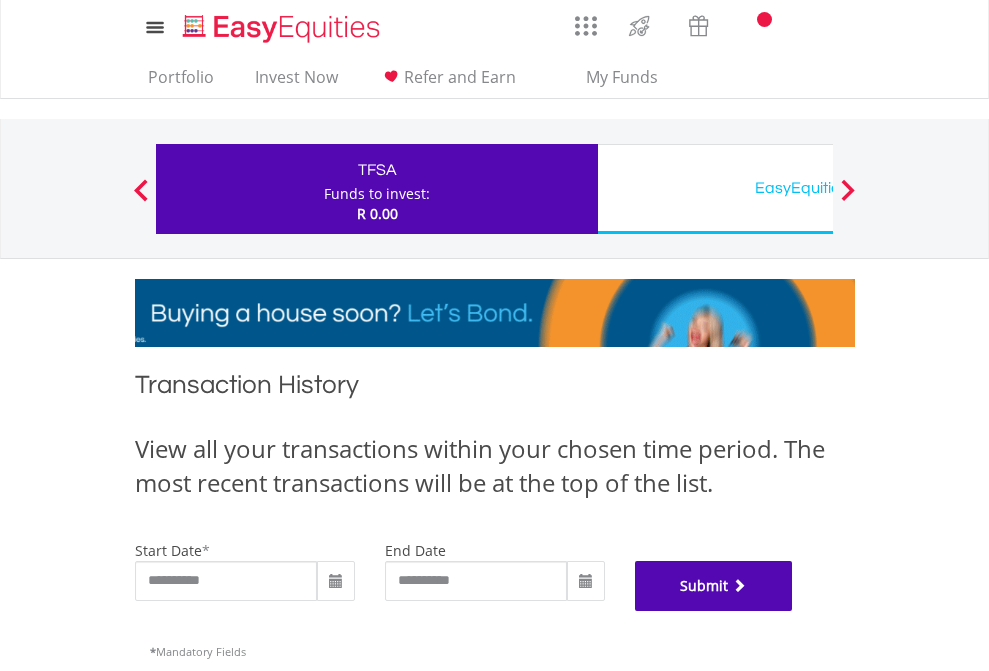 scroll, scrollTop: 811, scrollLeft: 0, axis: vertical 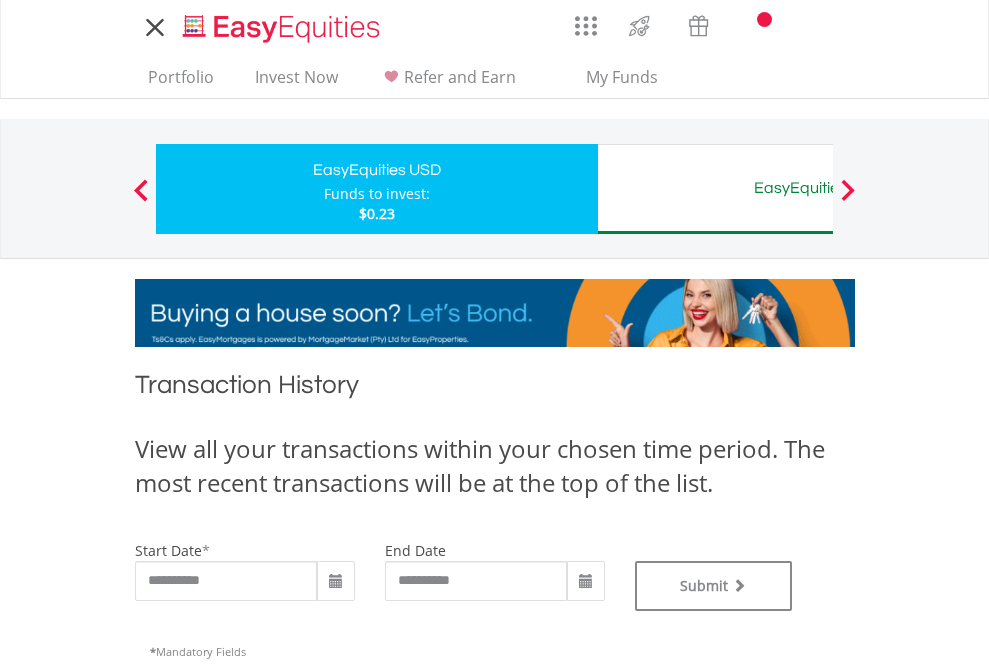 type on "**********" 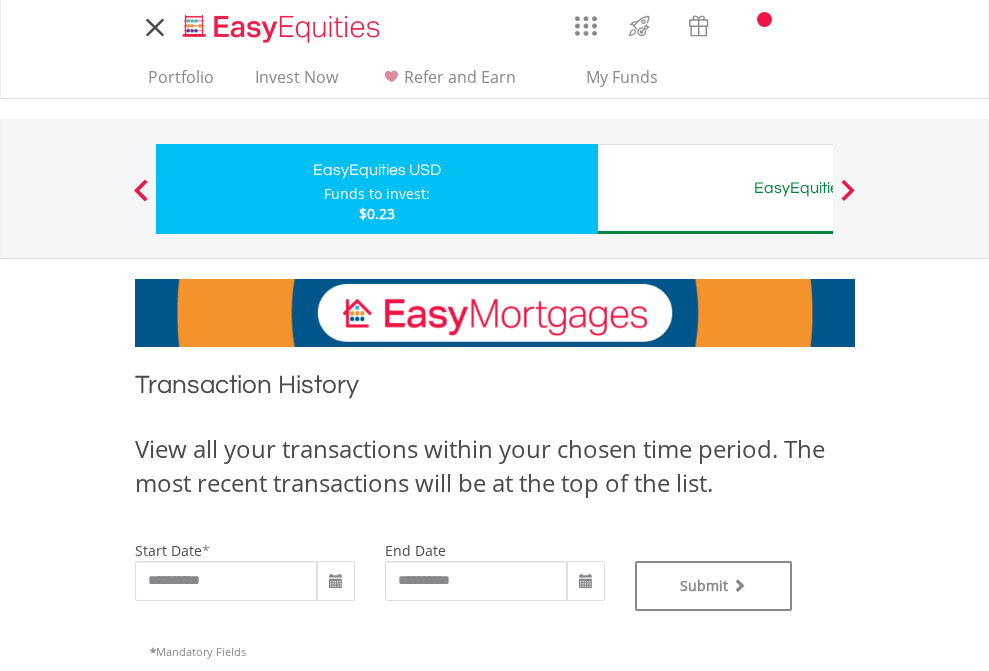 scroll, scrollTop: 0, scrollLeft: 0, axis: both 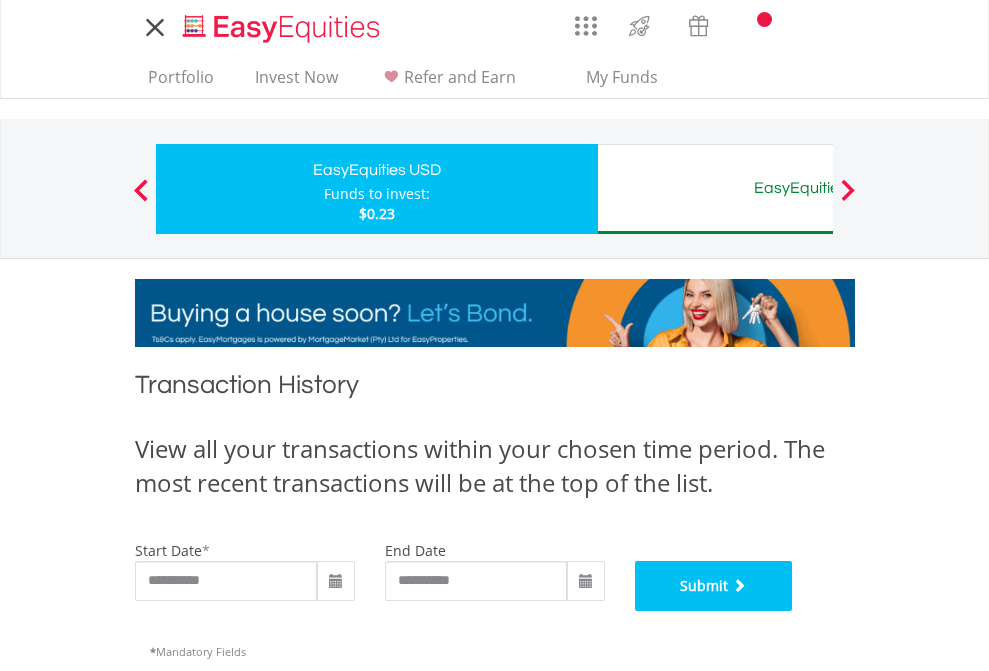 click on "Submit" at bounding box center [714, 586] 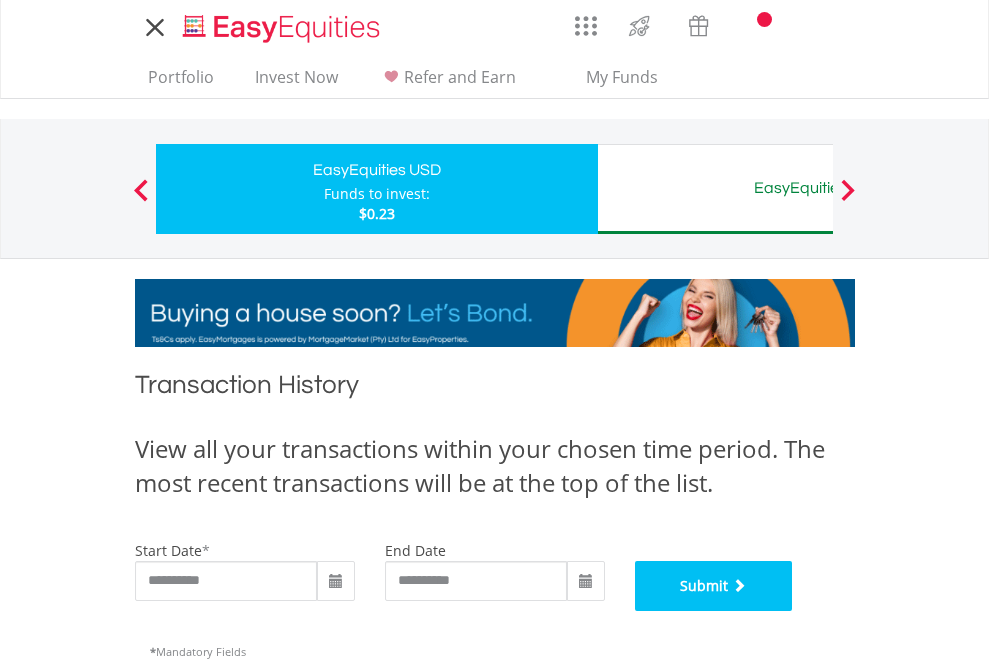 scroll, scrollTop: 811, scrollLeft: 0, axis: vertical 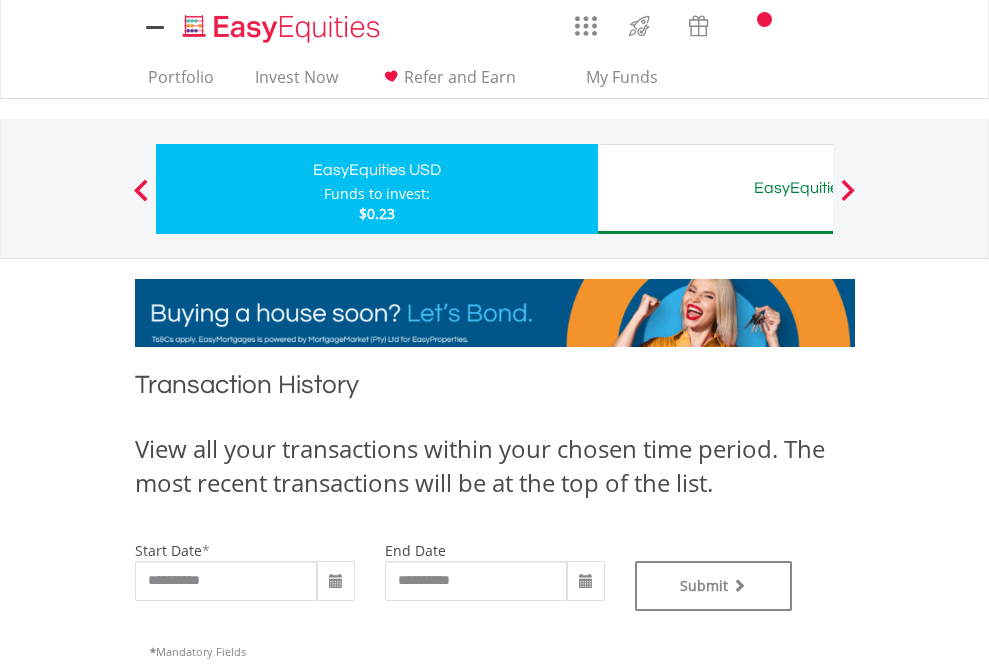 click on "EasyEquities AUD" at bounding box center (818, 188) 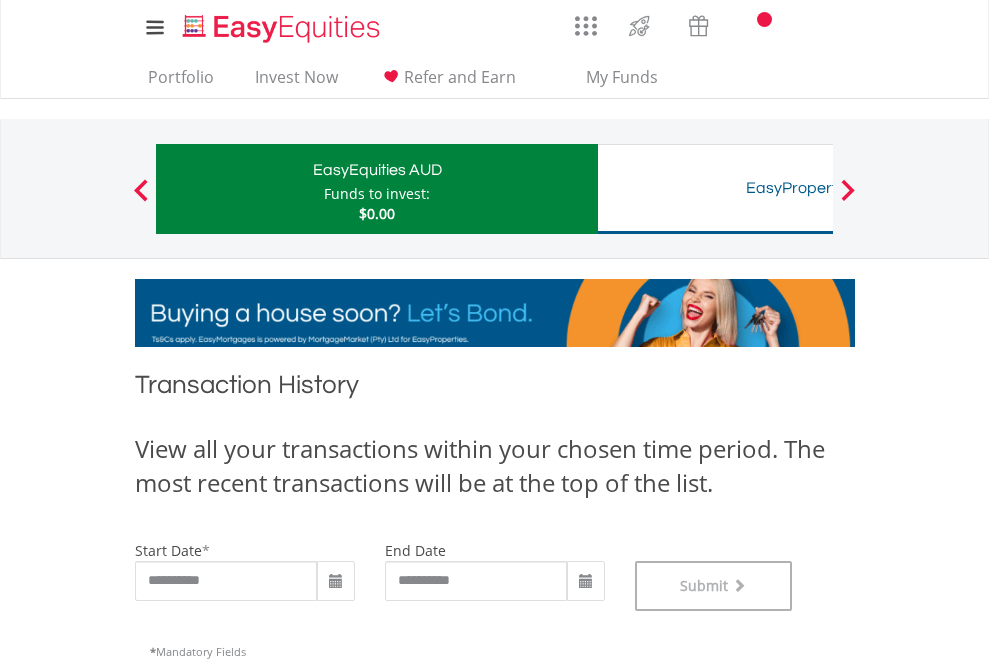 scroll, scrollTop: 811, scrollLeft: 0, axis: vertical 